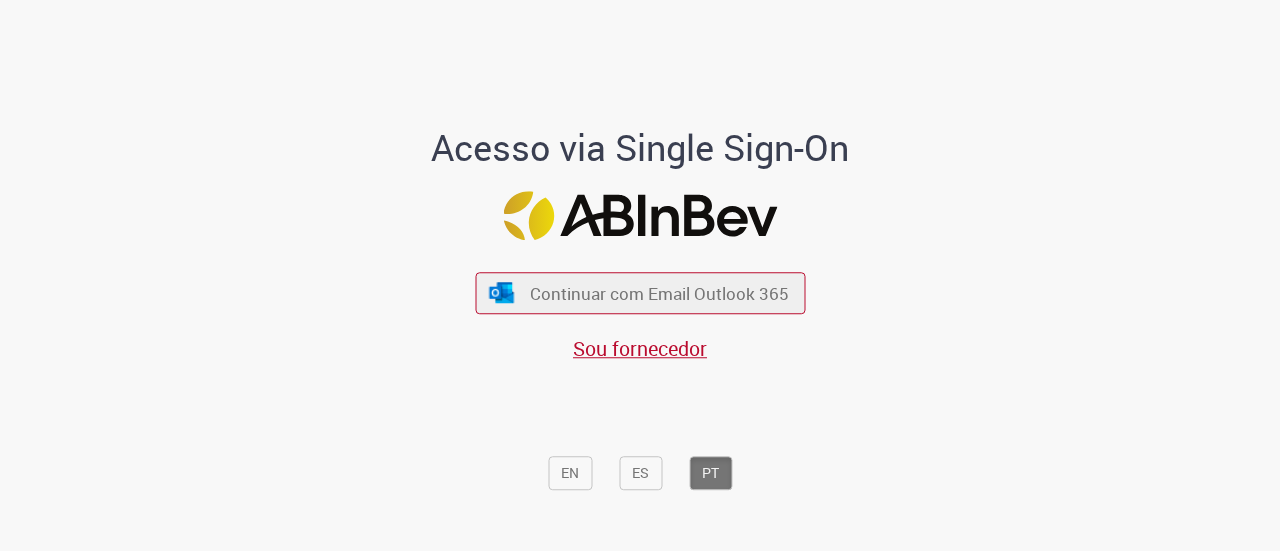 scroll, scrollTop: 0, scrollLeft: 0, axis: both 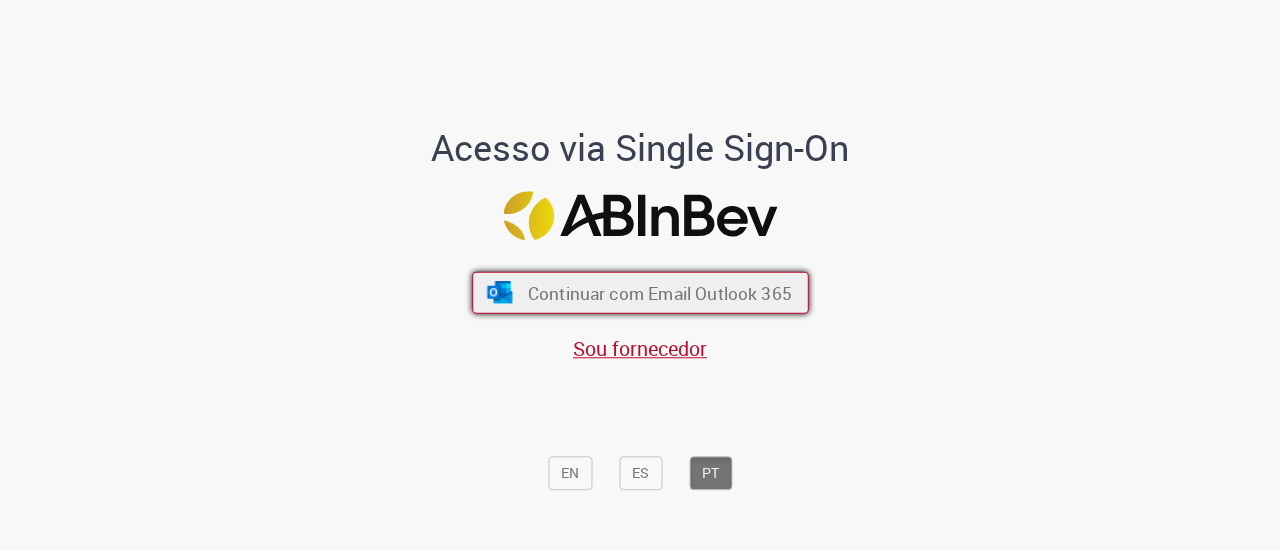 click on "Continuar com Email Outlook 365" at bounding box center [659, 292] 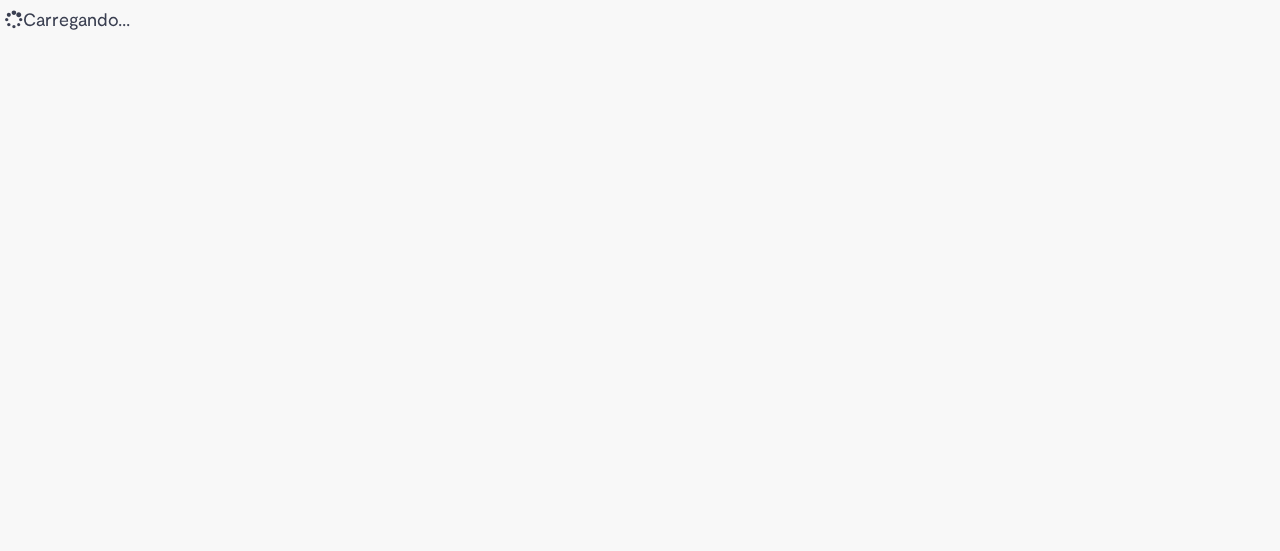 scroll, scrollTop: 0, scrollLeft: 0, axis: both 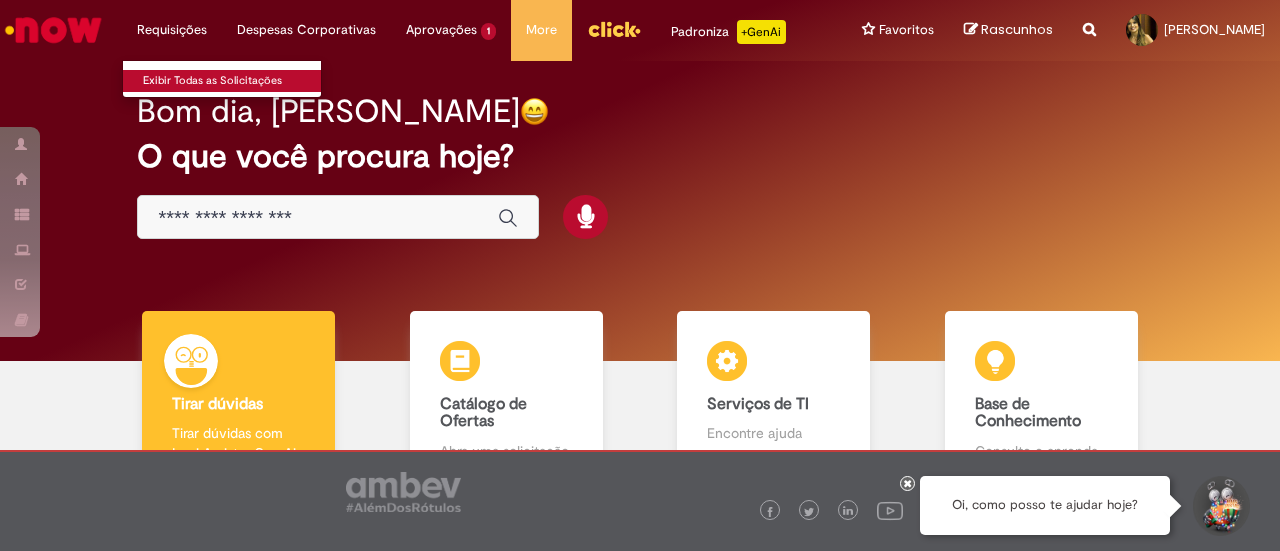 click on "Exibir Todas as Solicitações" at bounding box center [233, 81] 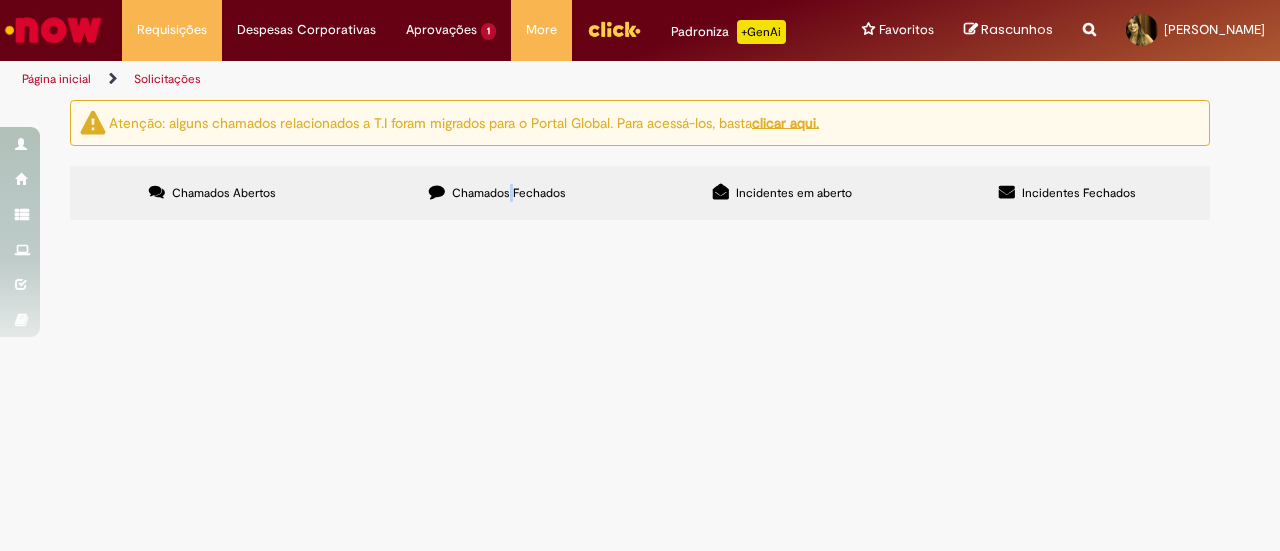 click on "Chamados Fechados" at bounding box center [509, 193] 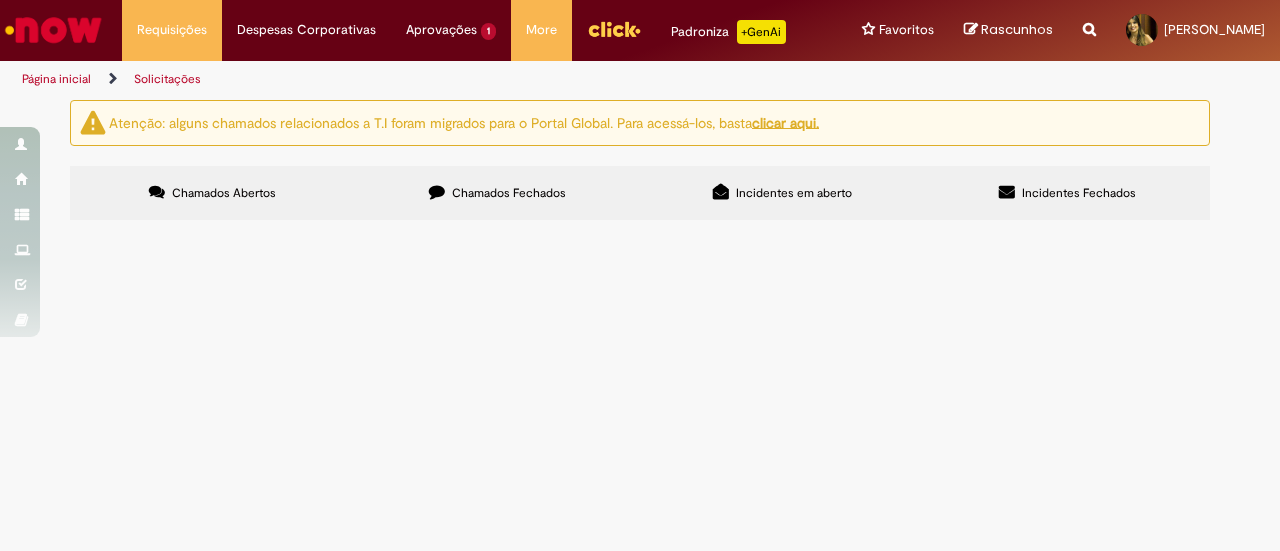 click on "Chamados Fechados" at bounding box center (509, 193) 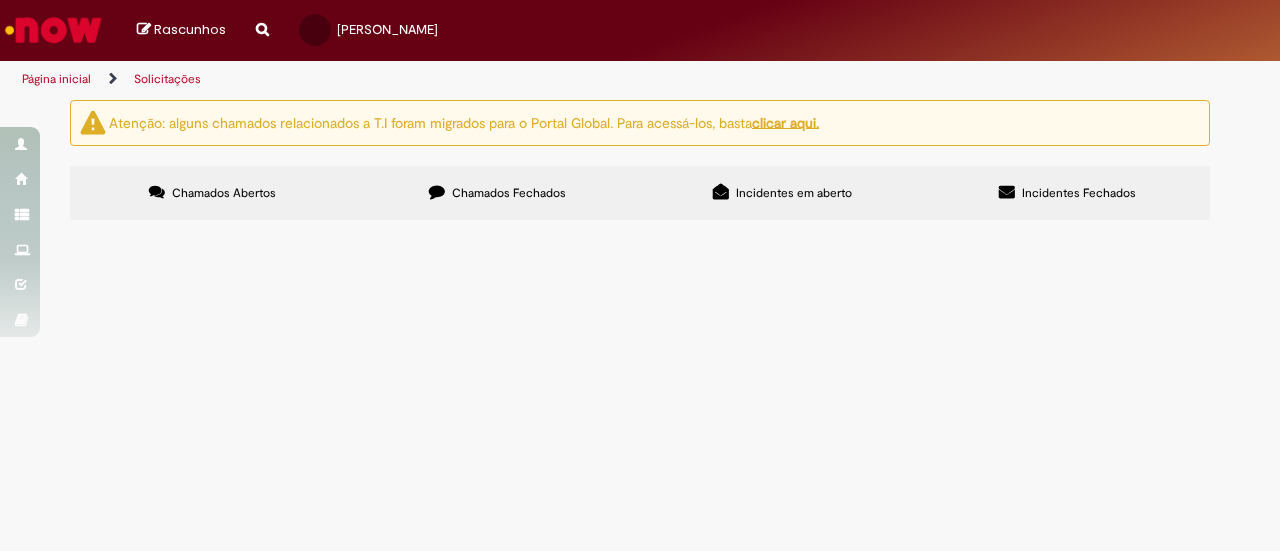 scroll, scrollTop: 0, scrollLeft: 0, axis: both 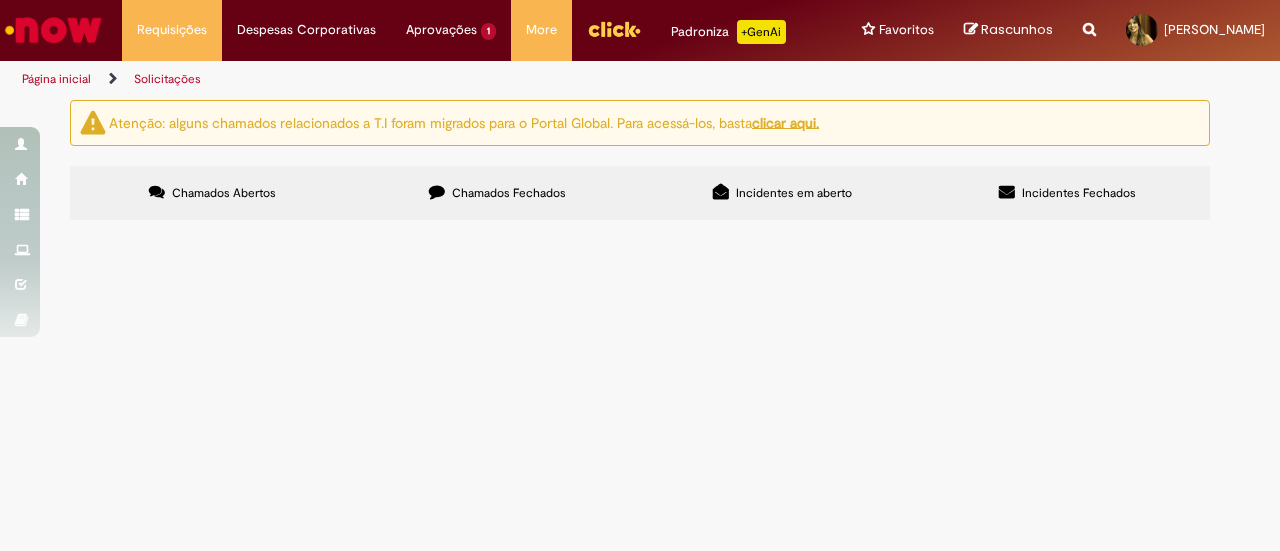 click at bounding box center (0, 0) 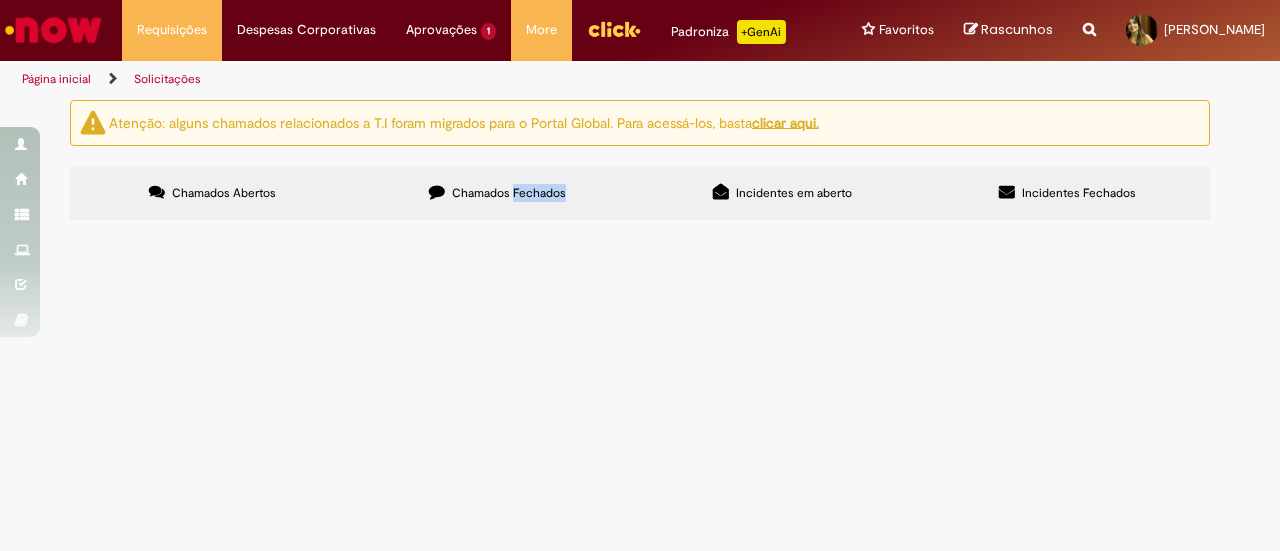 click on "Chamados Fechados" at bounding box center [509, 193] 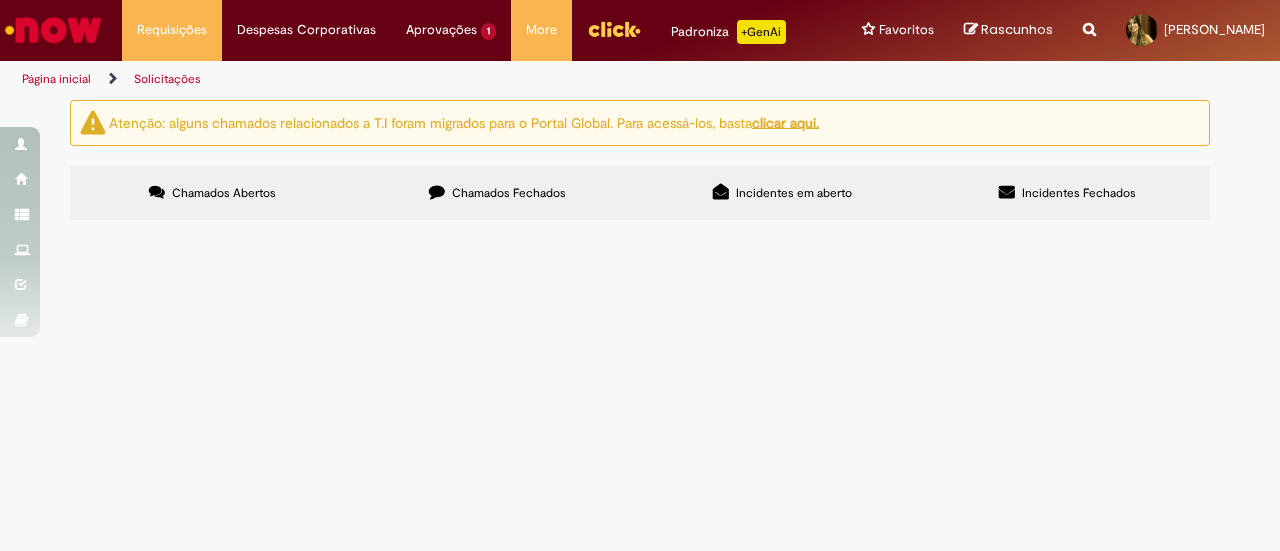 click on "Chamados Fechados" at bounding box center [497, 193] 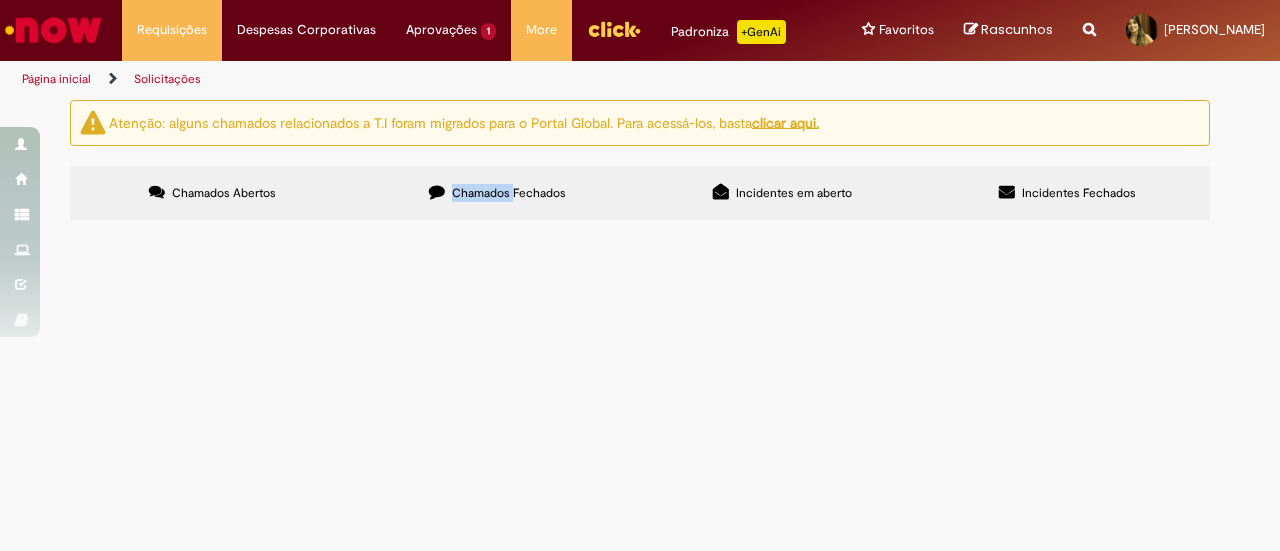 click on "Chamados Fechados" at bounding box center (509, 193) 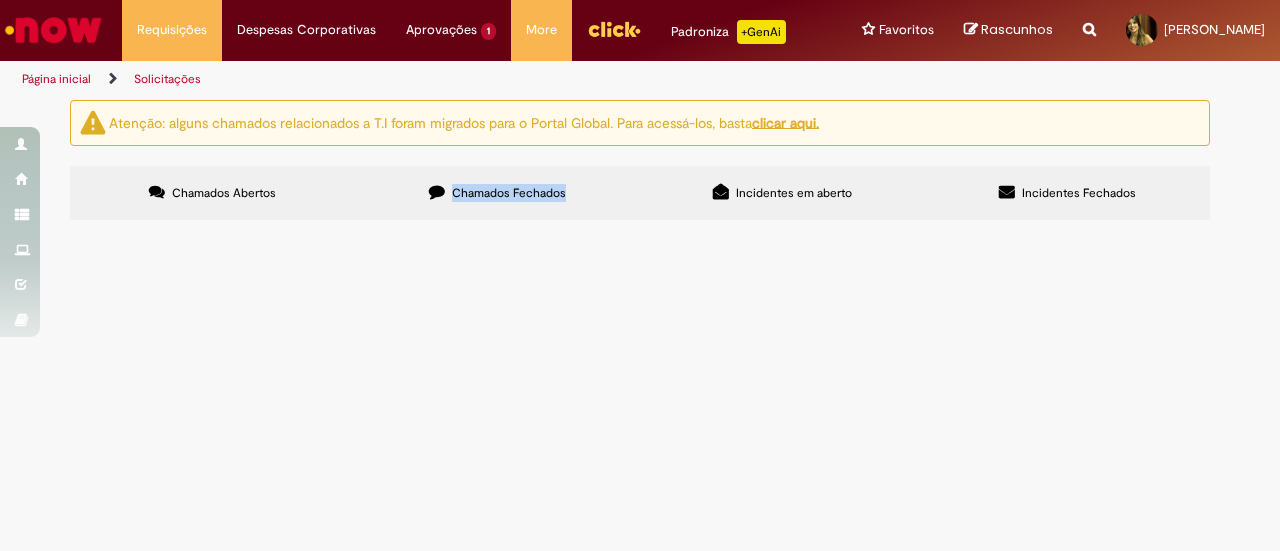 click on "Chamados Fechados" at bounding box center (509, 193) 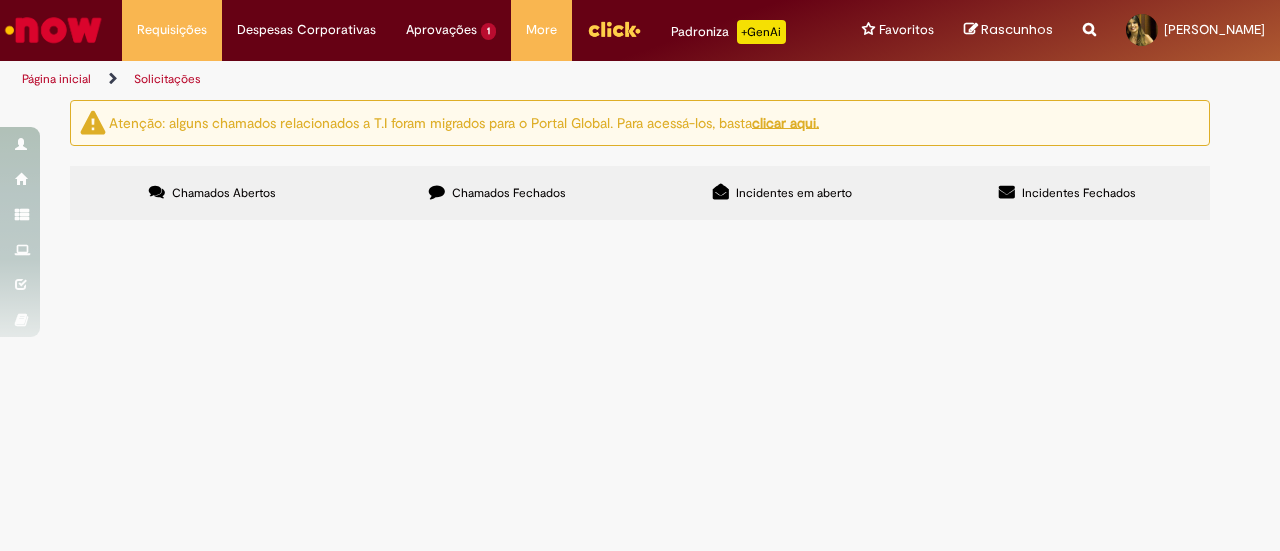 click on "Chamados Abertos" at bounding box center (212, 193) 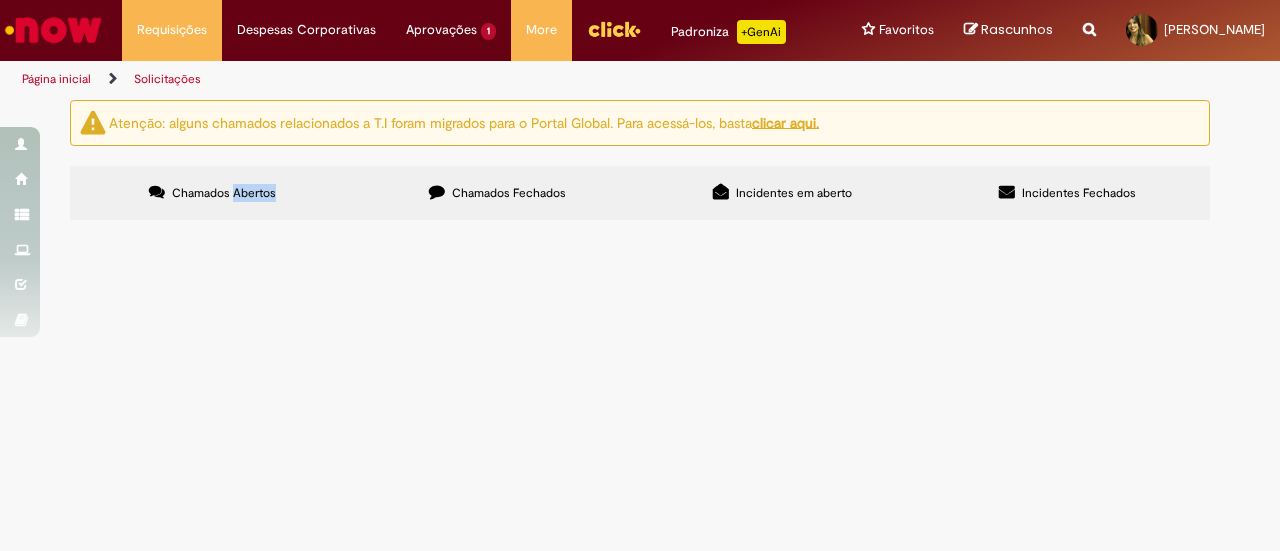 click on "Chamados Abertos" at bounding box center [224, 193] 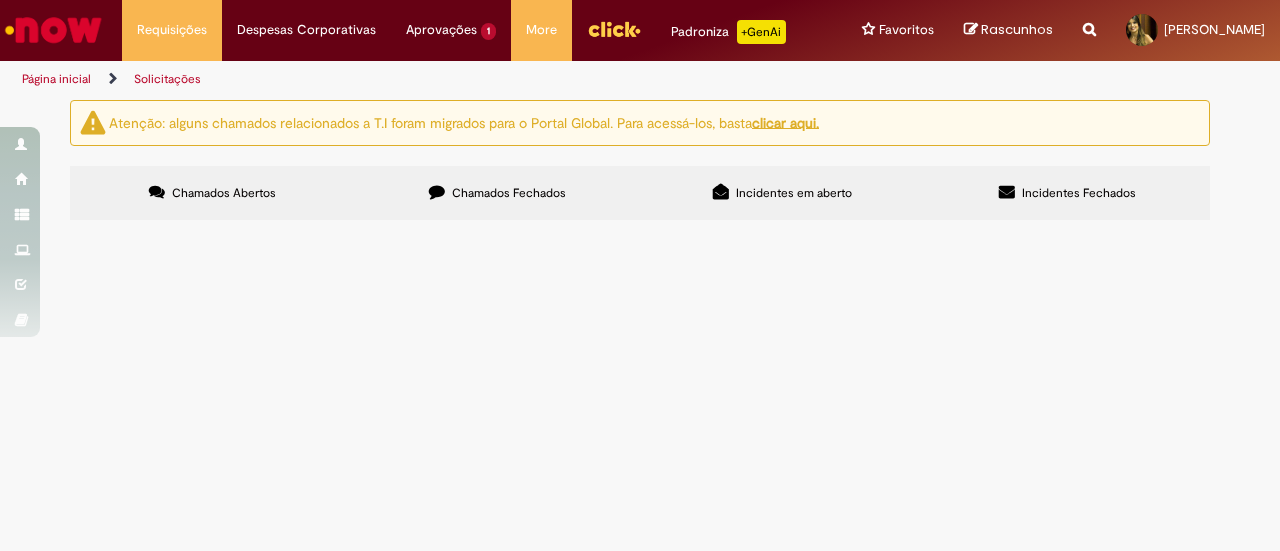 click on "Chamados Fechados" at bounding box center [497, 193] 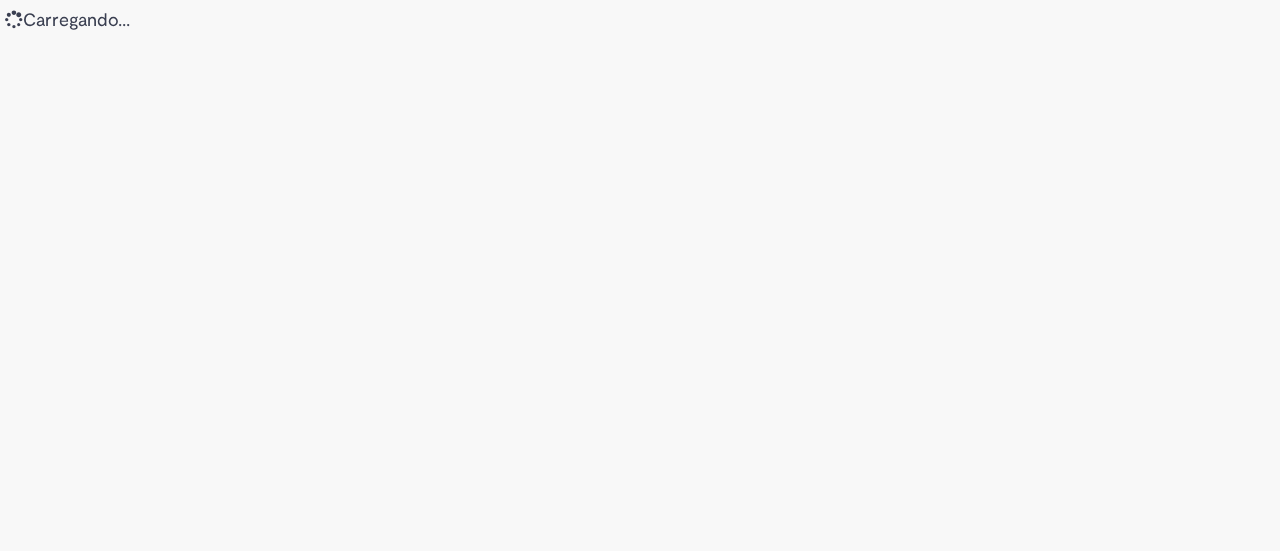 scroll, scrollTop: 0, scrollLeft: 0, axis: both 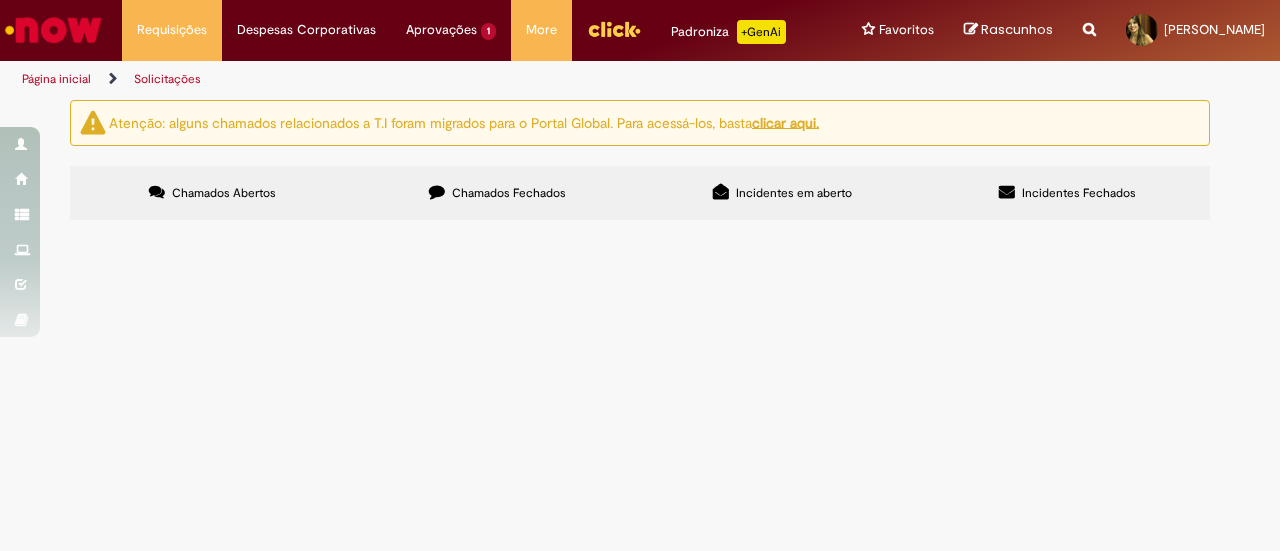click on "Chamados Fechados" at bounding box center [509, 193] 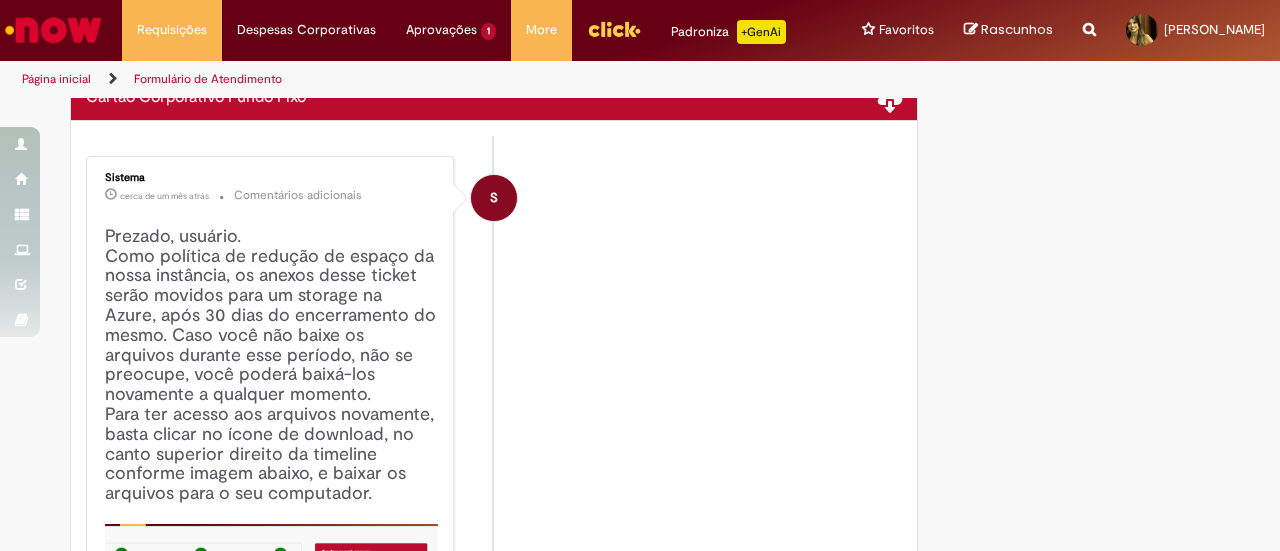 scroll, scrollTop: 0, scrollLeft: 0, axis: both 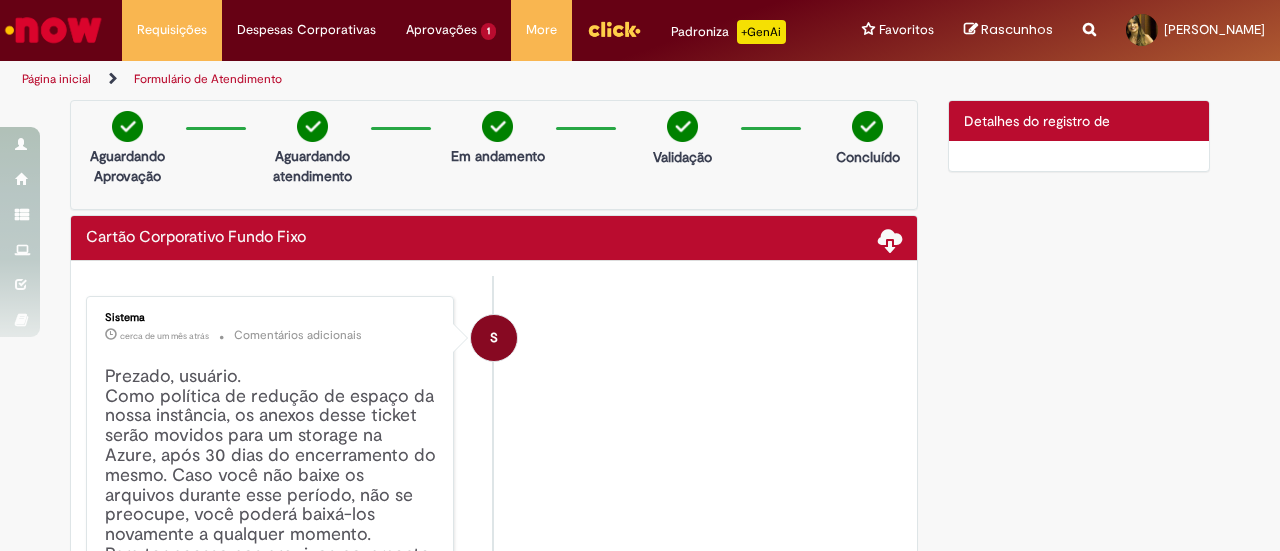 click on "Detalhes do registro de" at bounding box center [1037, 121] 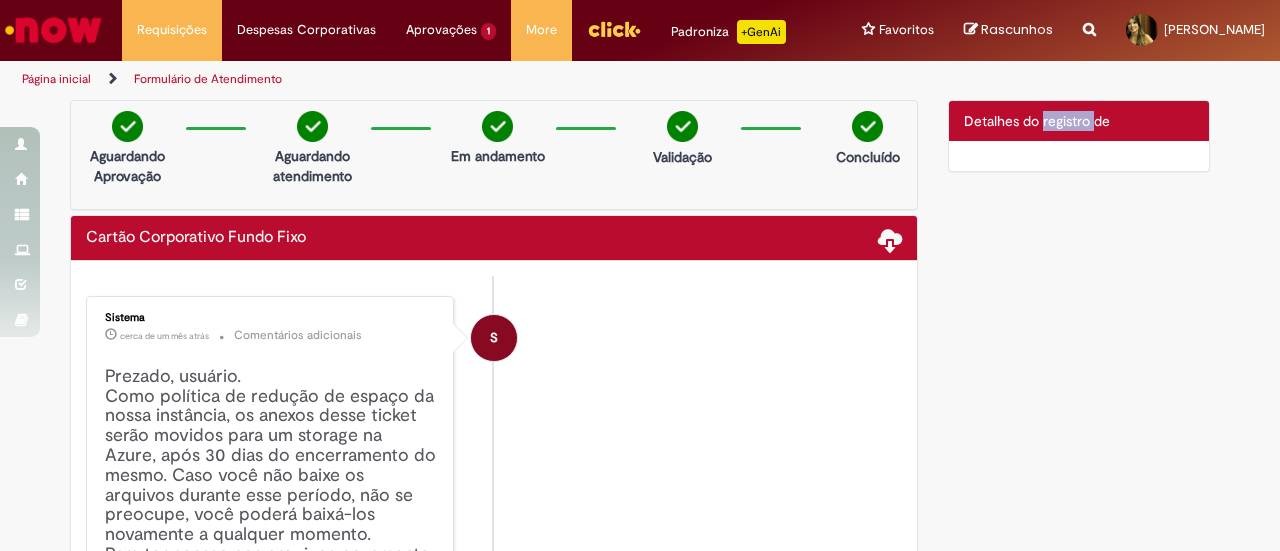 click on "Detalhes do registro de" at bounding box center (1037, 121) 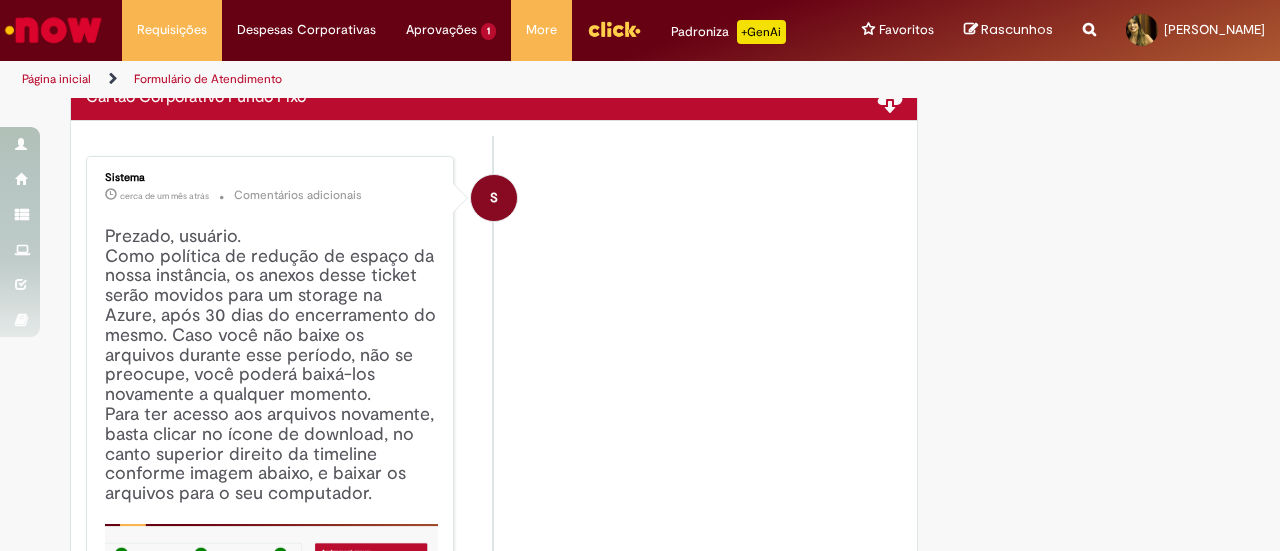 scroll, scrollTop: 0, scrollLeft: 0, axis: both 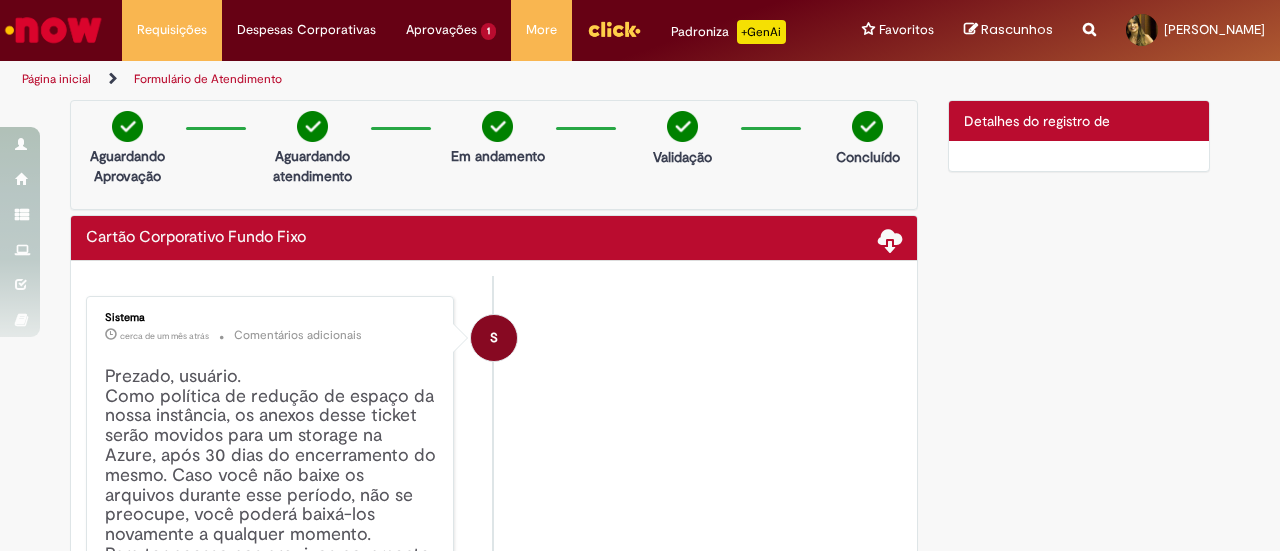click on "Verificar Código de Barras
Aguardando Aprovação
Aguardando atendimento
Em andamento
Validação
Concluído
Cartão Corporativo Fundo Fixo
Enviar
S
Sistema
cerca de um mês atrás cerca de um mês atrás     Comentários adicionais
Prezado, usuário. Obs.: Para baixar o arquivo você precisa estar conectado na VPN ou WA" at bounding box center [640, 1506] 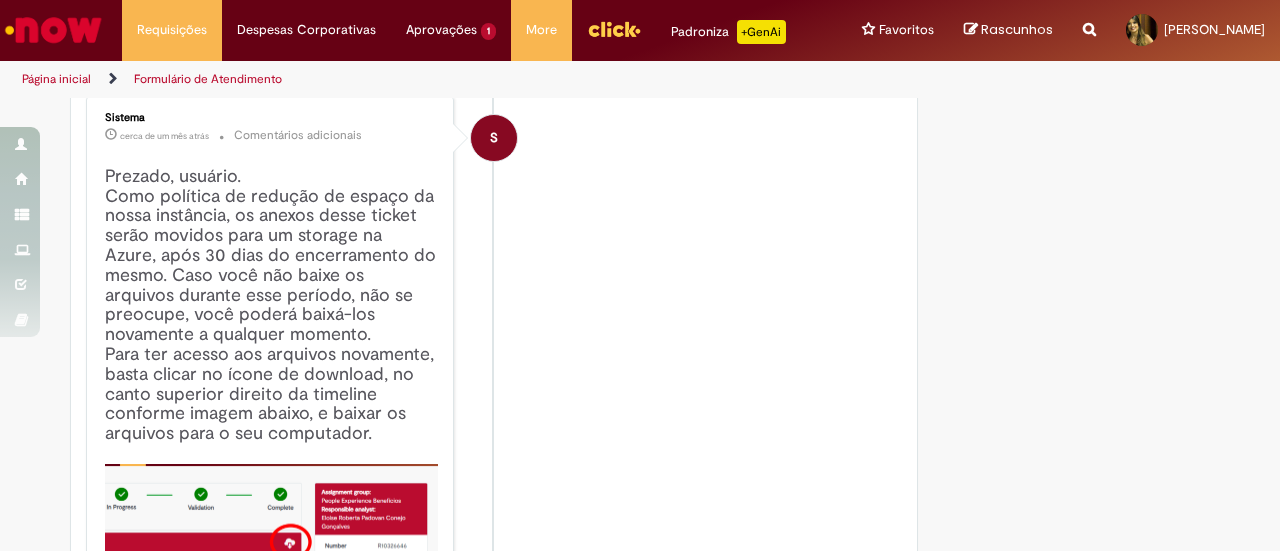 scroll, scrollTop: 0, scrollLeft: 0, axis: both 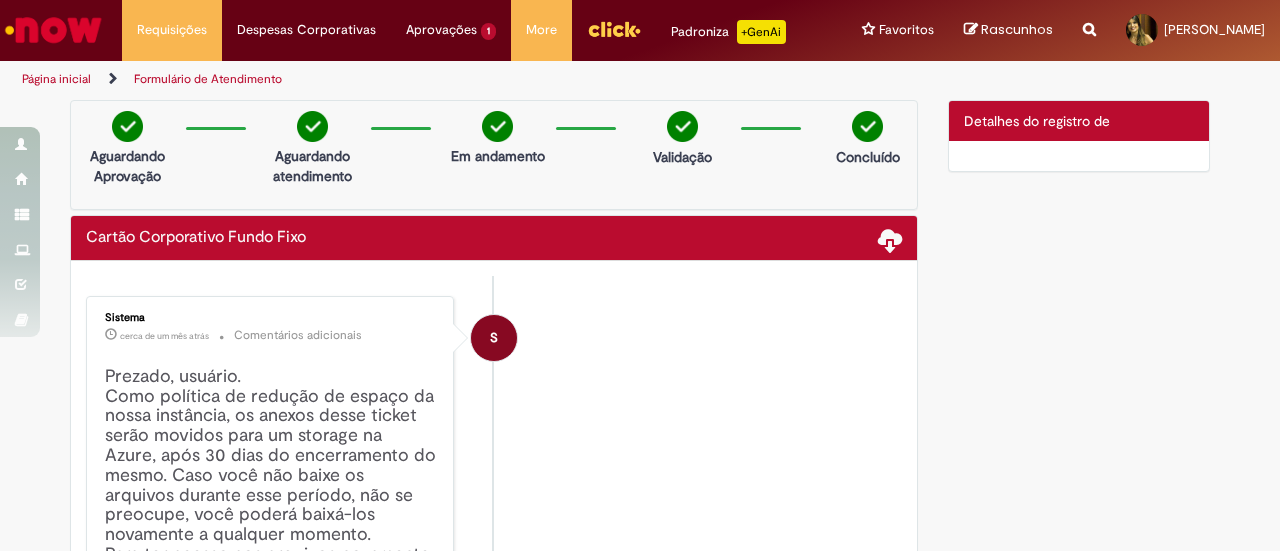 click on "Página inicial" at bounding box center (56, 79) 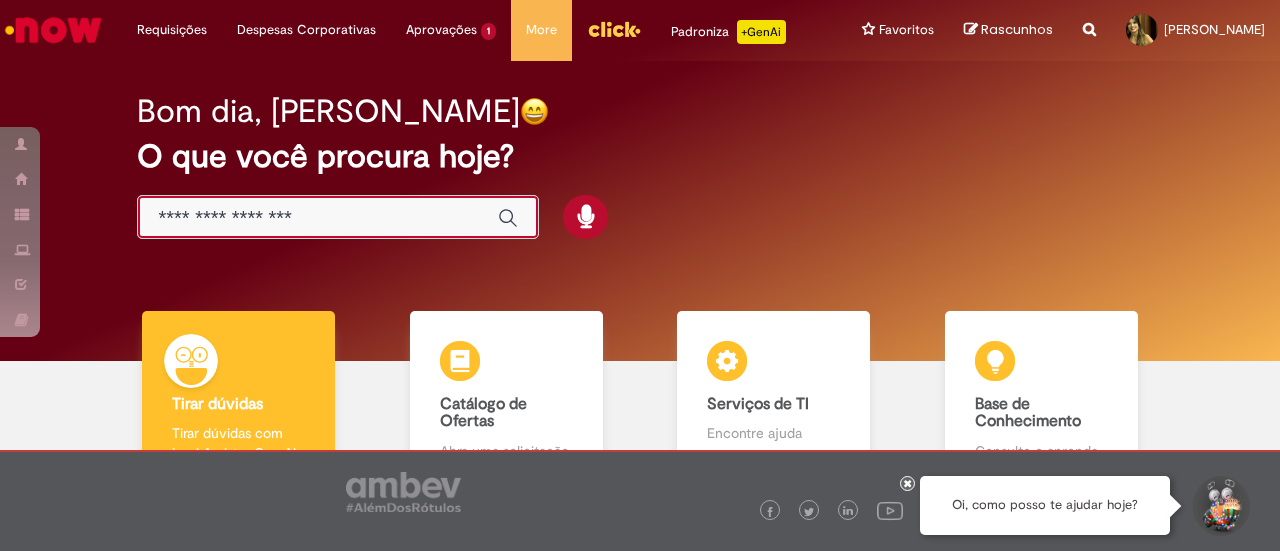 click at bounding box center [318, 218] 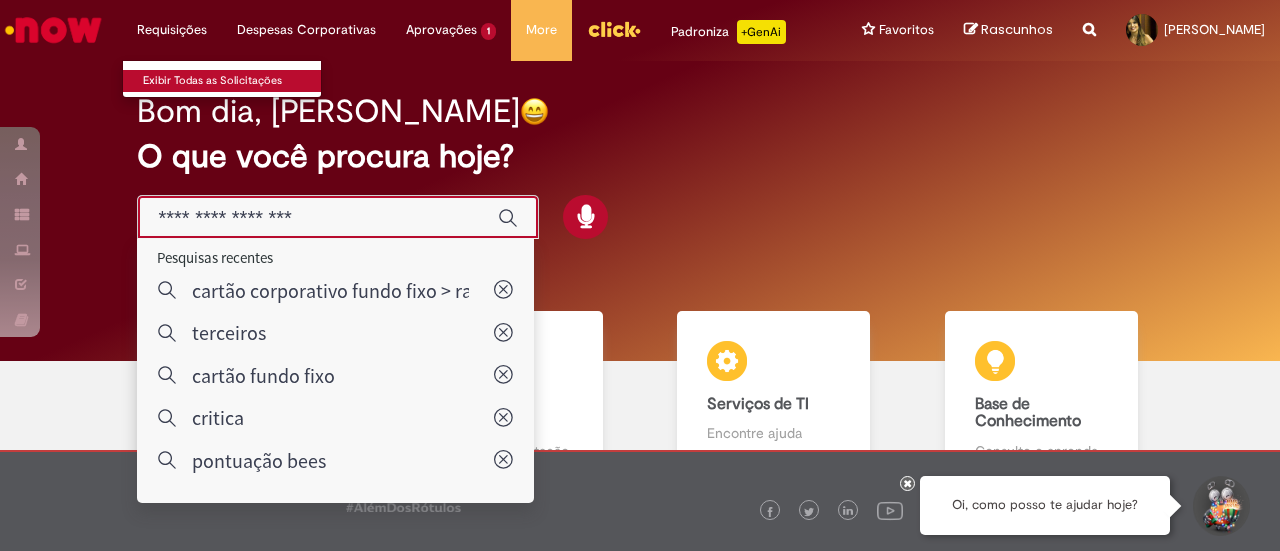 click on "Exibir Todas as Solicitações" at bounding box center [233, 81] 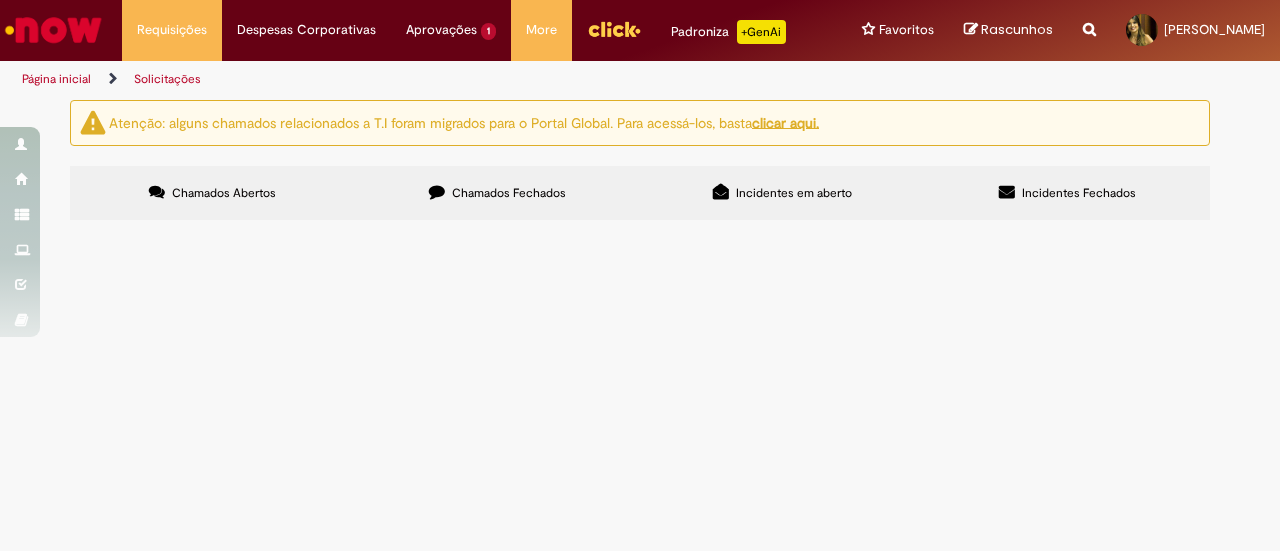 click on "Chamados Fechados" at bounding box center (509, 193) 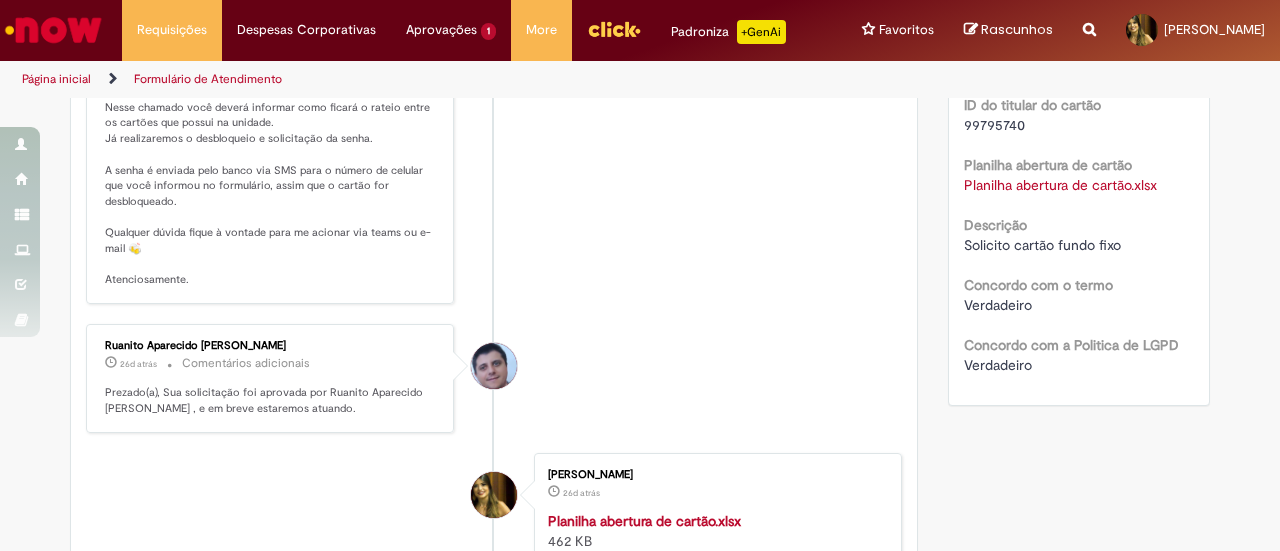 scroll, scrollTop: 814, scrollLeft: 0, axis: vertical 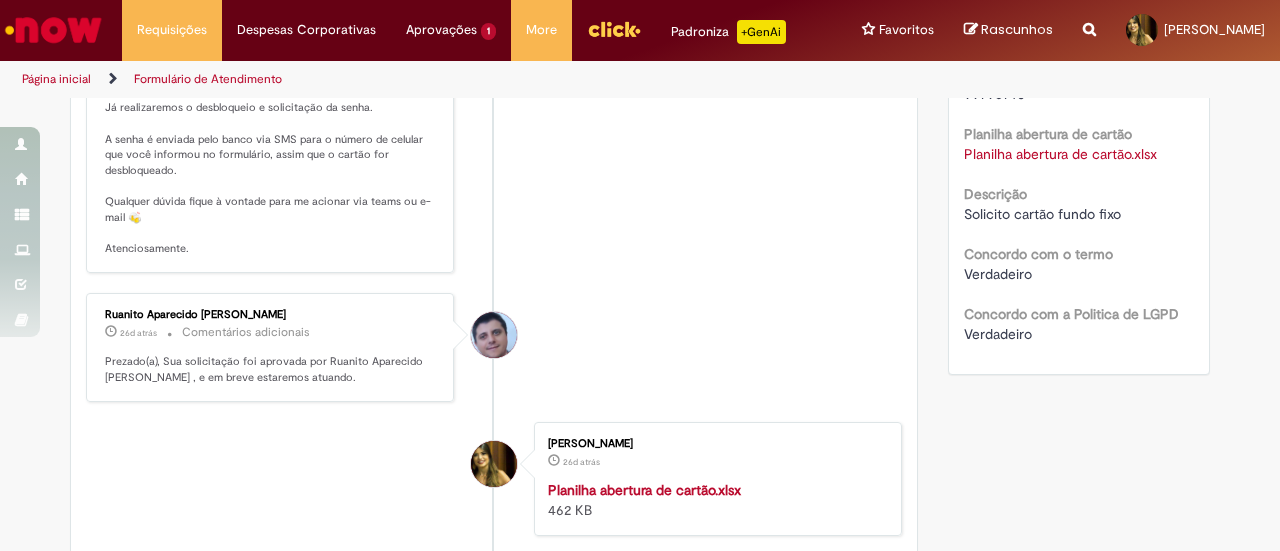 click on "Planilha abertura de cartão.xlsx" at bounding box center [1060, 154] 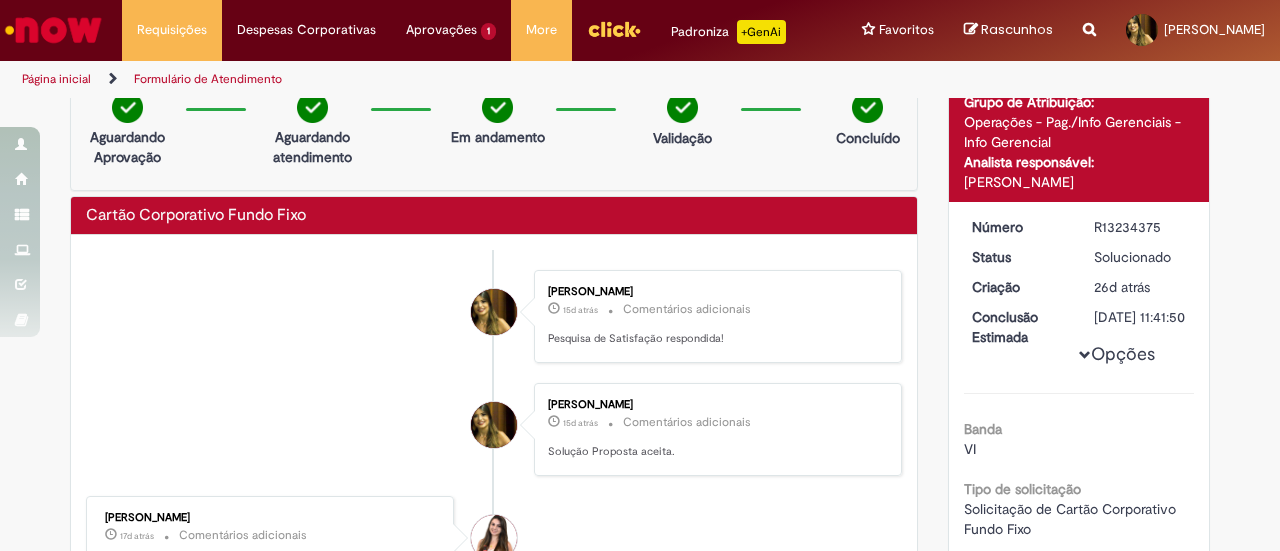 scroll, scrollTop: 0, scrollLeft: 0, axis: both 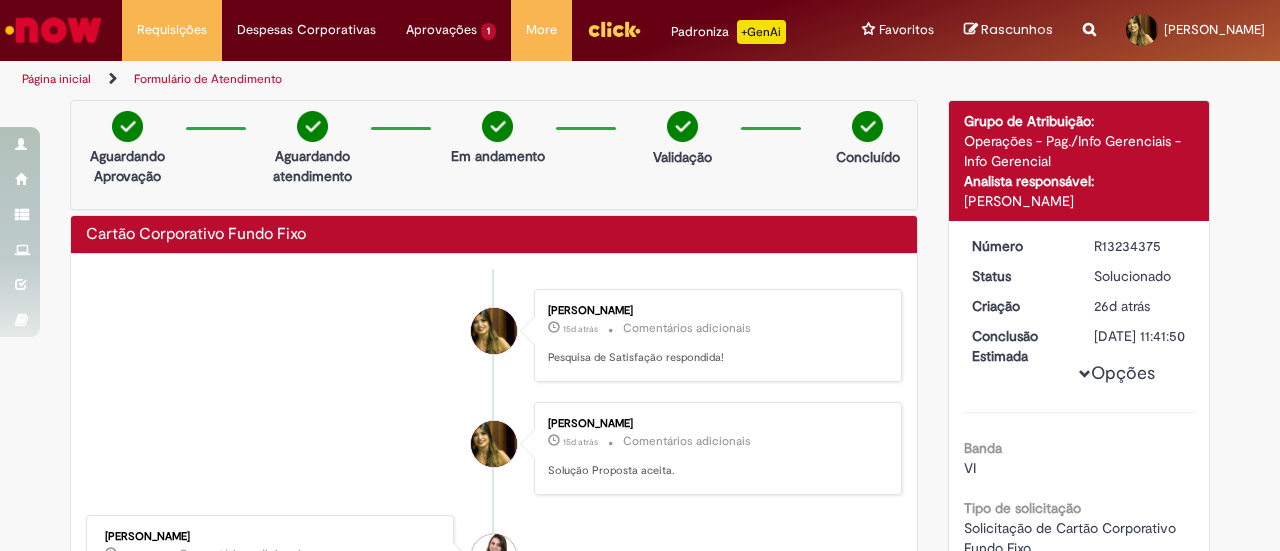 click at bounding box center [614, 29] 